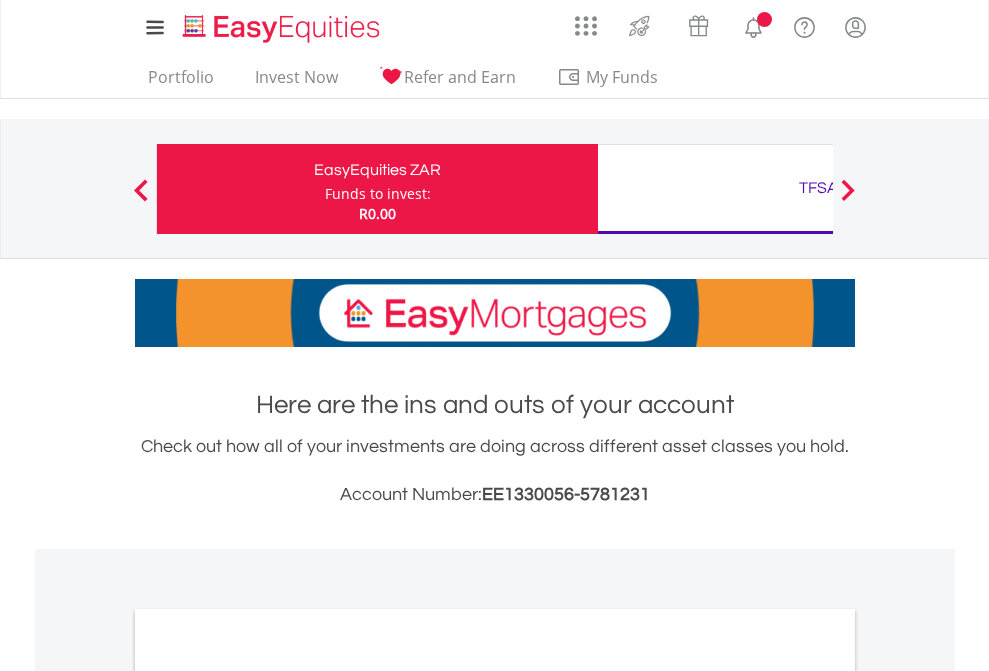 scroll, scrollTop: 0, scrollLeft: 0, axis: both 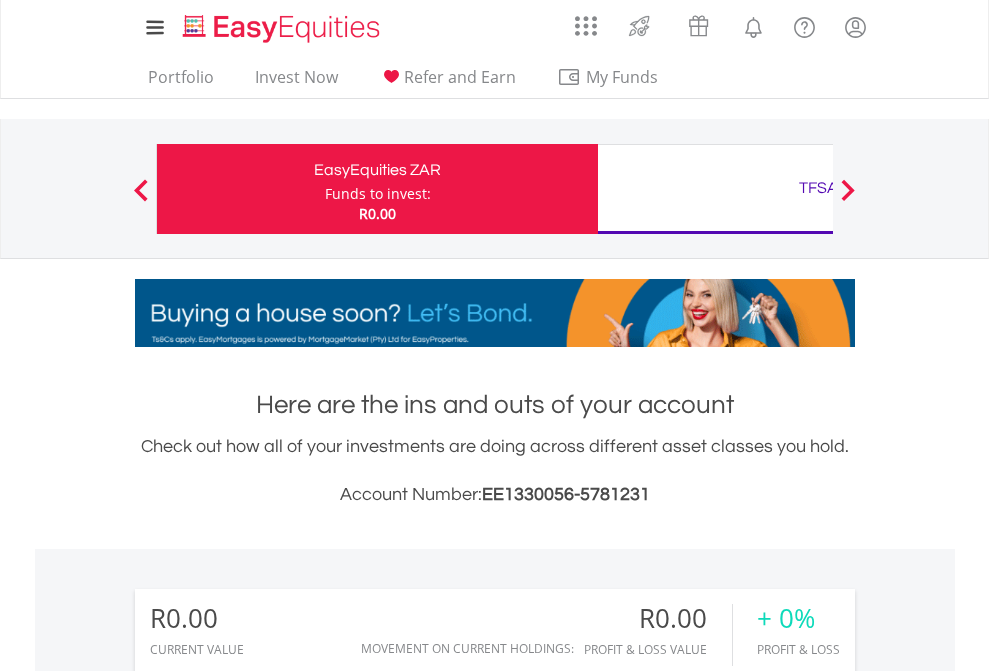 click on "Funds to invest:" at bounding box center [378, 194] 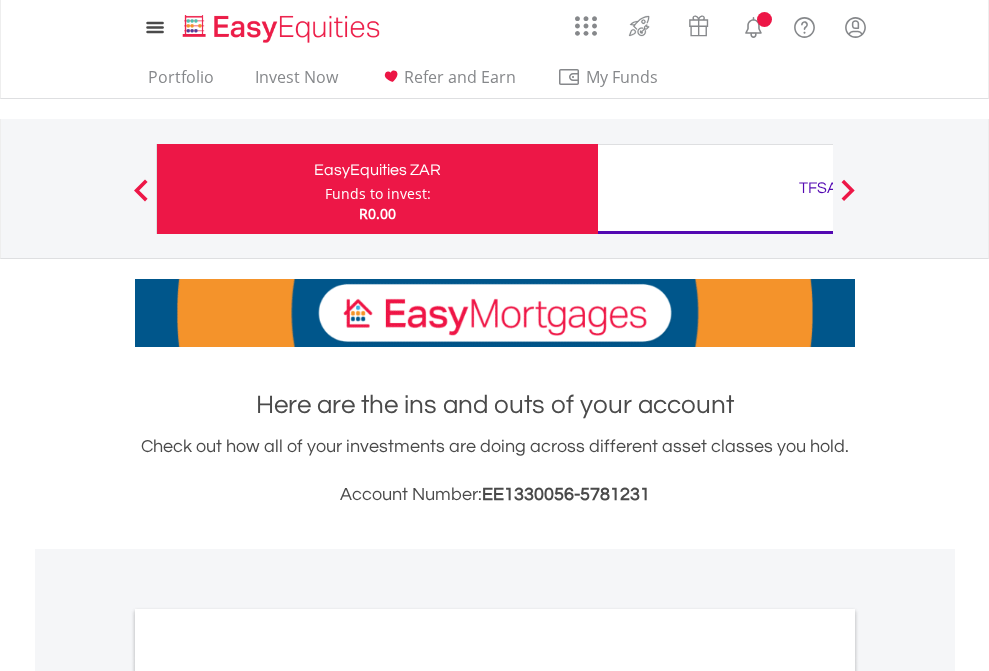 scroll, scrollTop: 0, scrollLeft: 0, axis: both 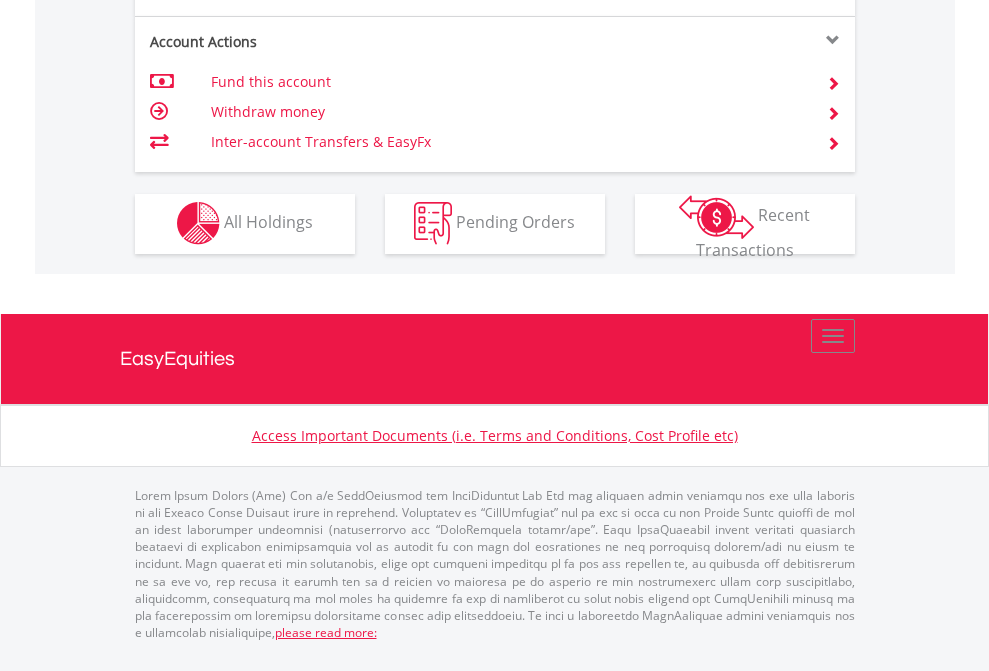 click on "Investment types" at bounding box center (706, -353) 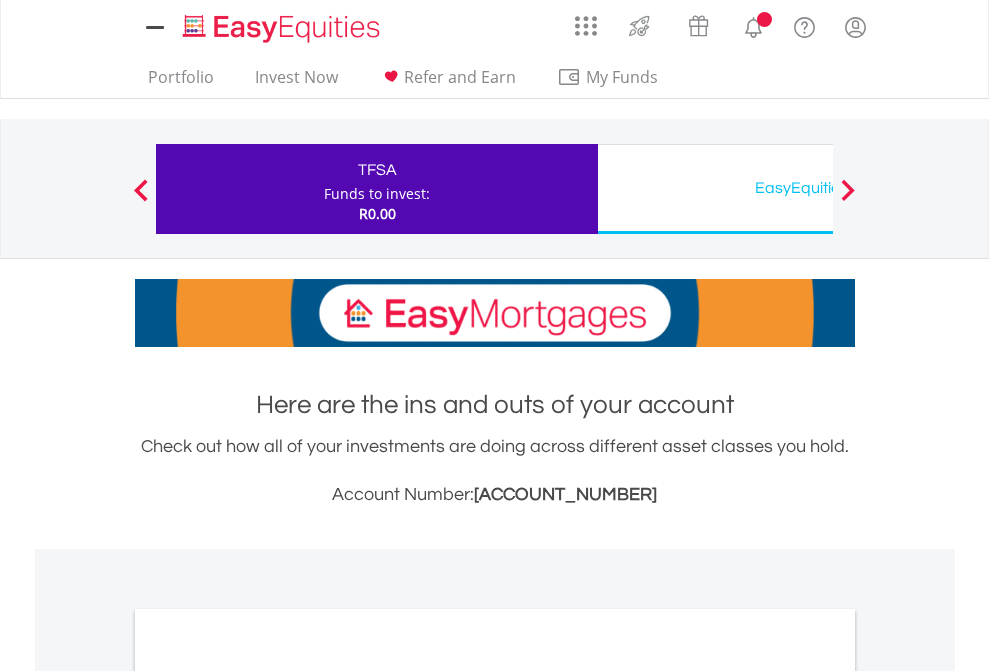 scroll, scrollTop: 0, scrollLeft: 0, axis: both 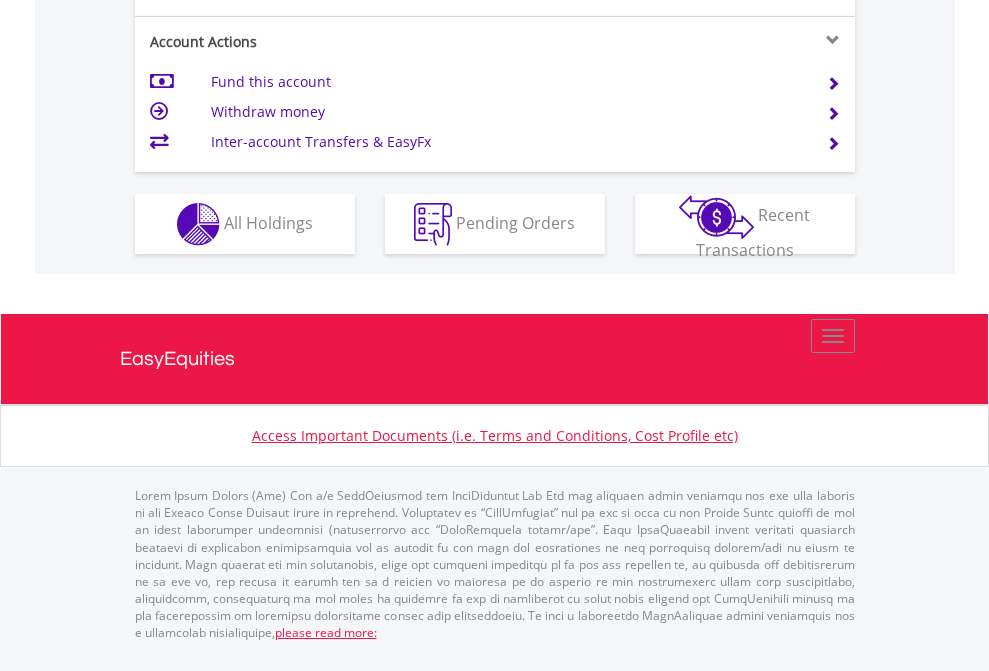 click on "Investment types" at bounding box center [706, -337] 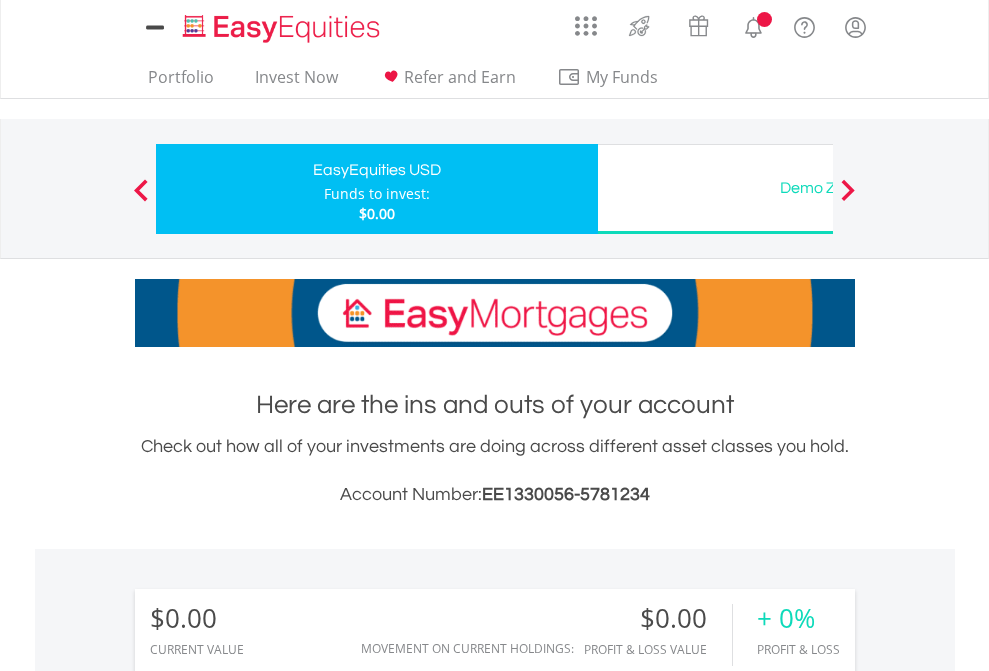 scroll, scrollTop: 0, scrollLeft: 0, axis: both 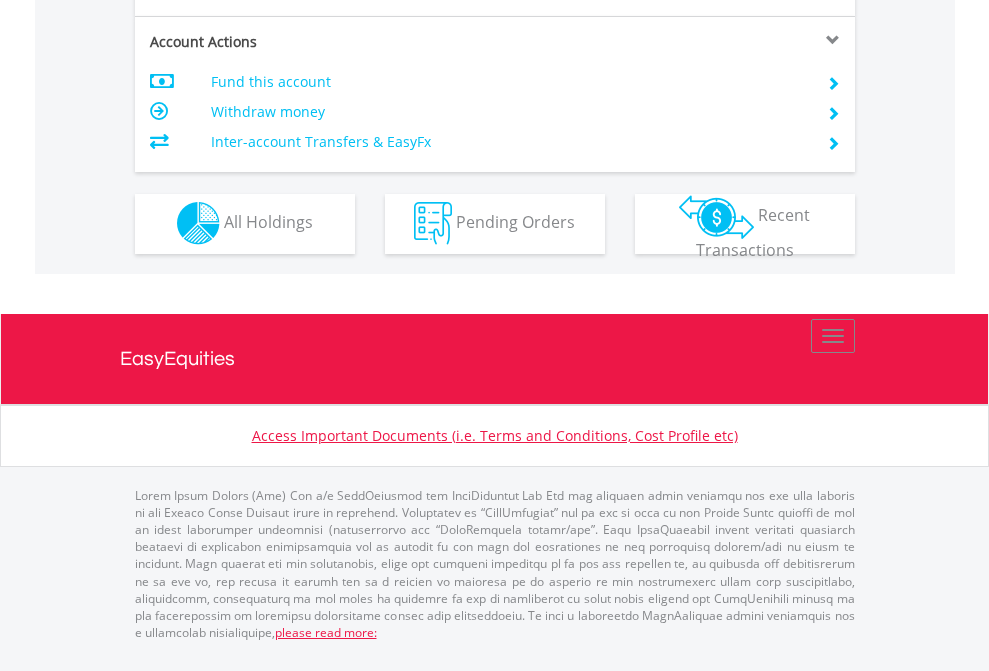 click on "Investment types" at bounding box center (706, -353) 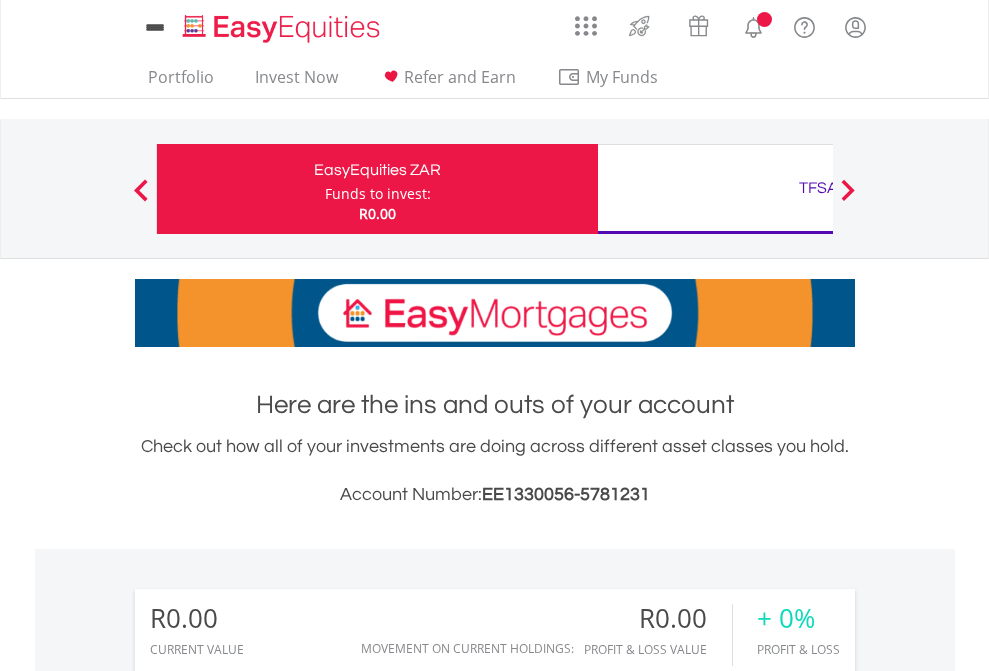 scroll, scrollTop: 0, scrollLeft: 0, axis: both 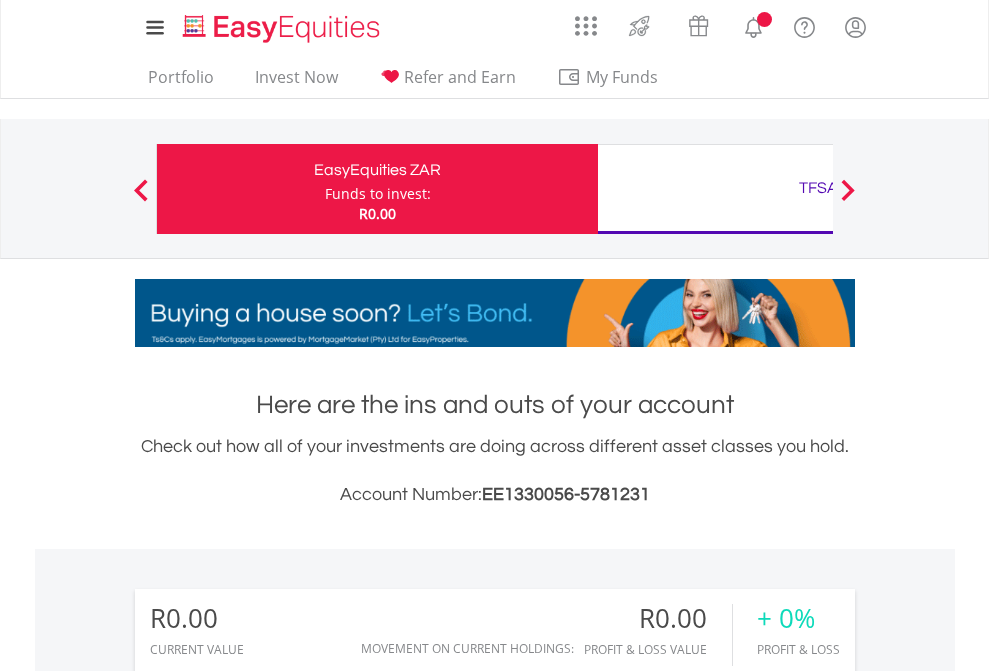 click on "All Holdings" at bounding box center (268, 1442) 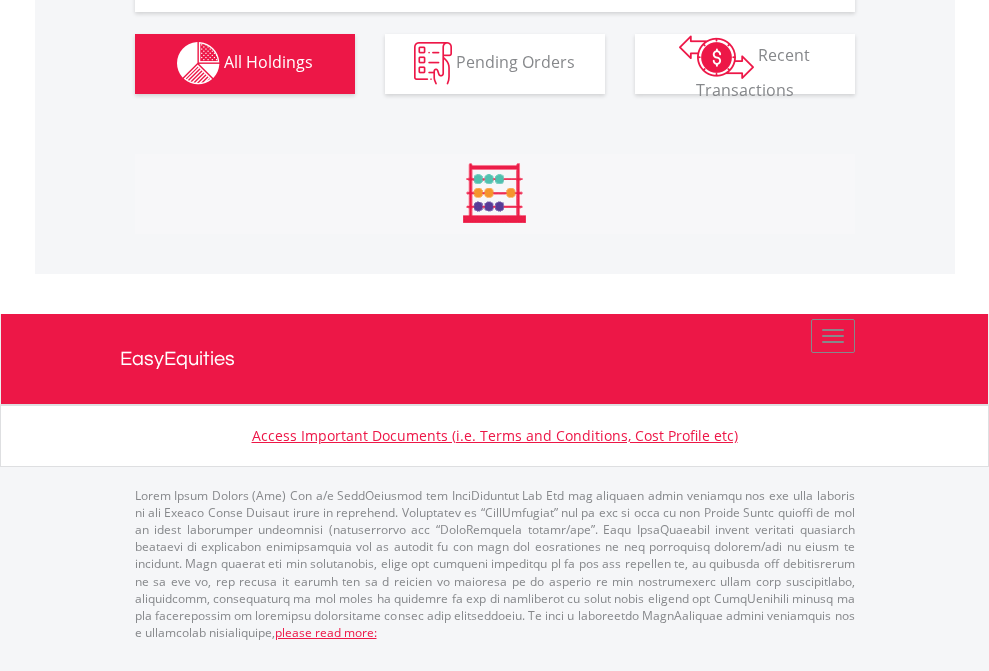 scroll, scrollTop: 1980, scrollLeft: 0, axis: vertical 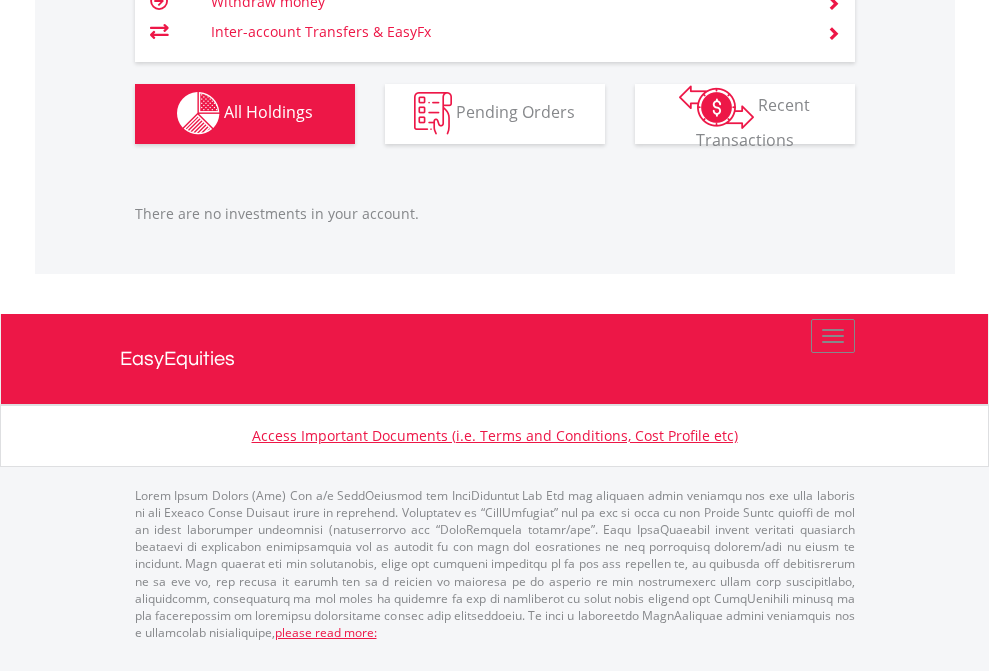 click on "TFSA" at bounding box center (818, -1142) 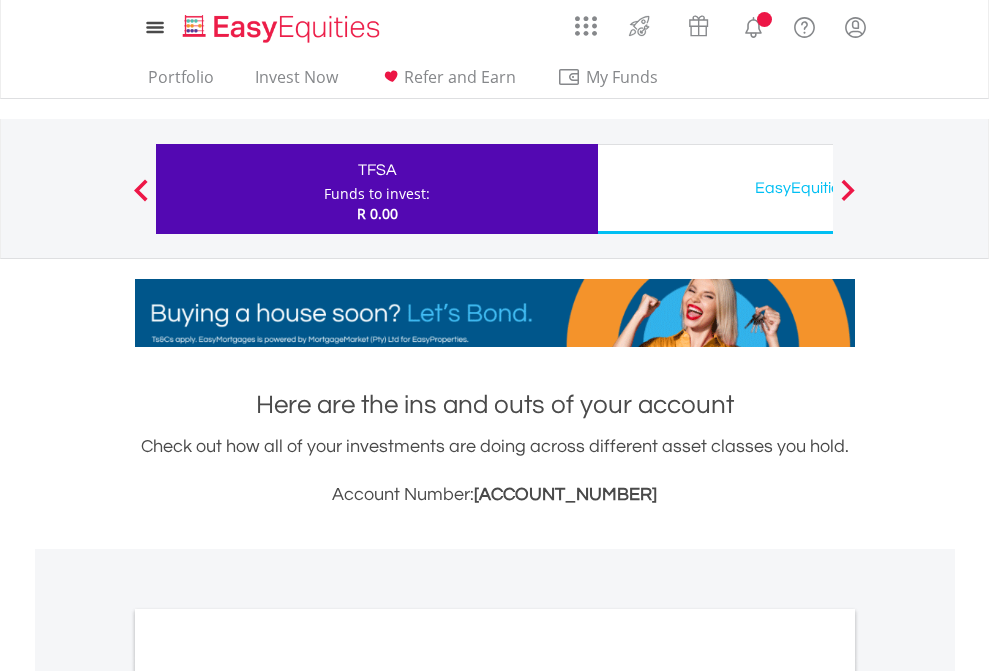 scroll, scrollTop: 0, scrollLeft: 0, axis: both 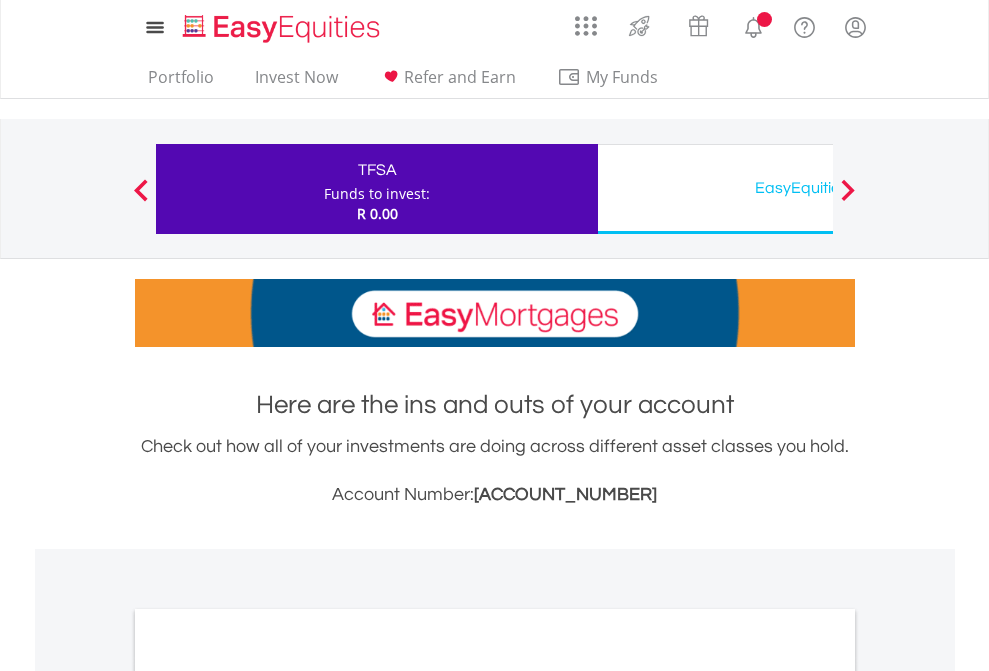 click on "All Holdings" at bounding box center [268, 1096] 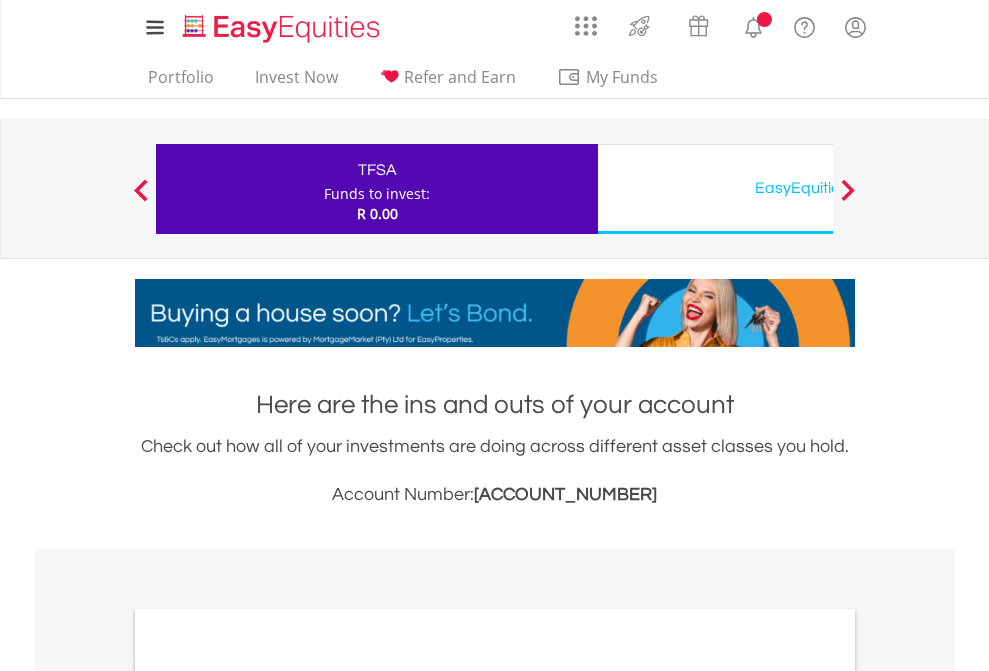 scroll, scrollTop: 1202, scrollLeft: 0, axis: vertical 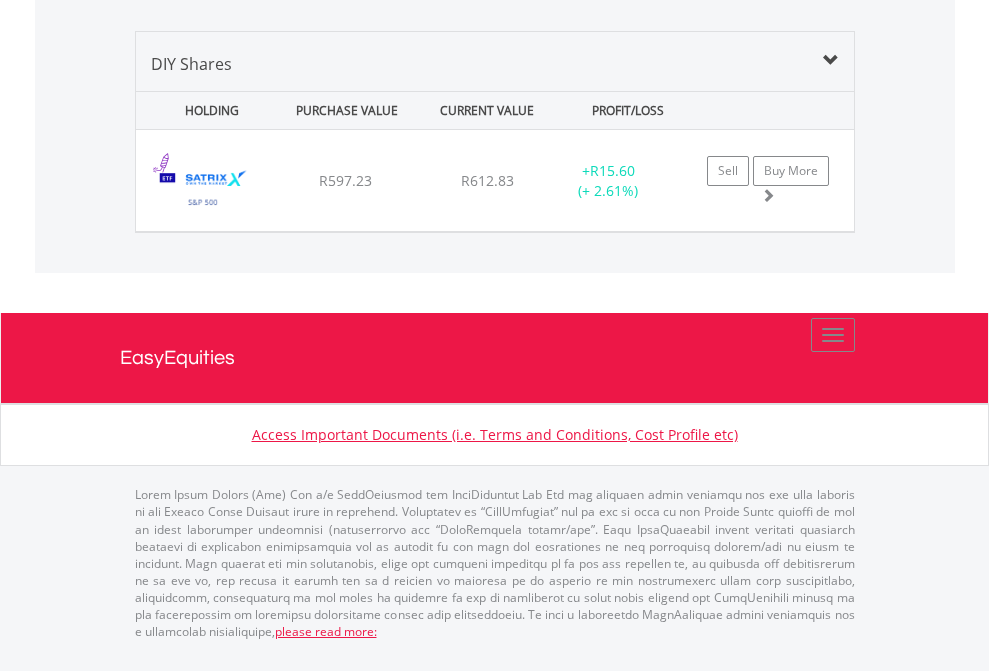 click on "EasyEquities USD" at bounding box center (818, -1339) 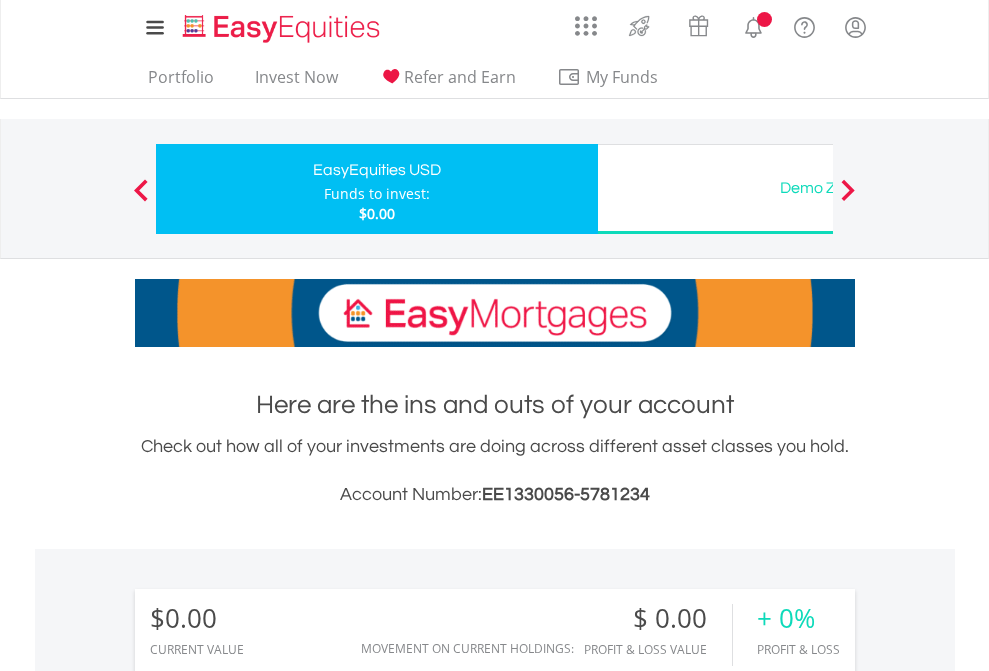scroll, scrollTop: 0, scrollLeft: 0, axis: both 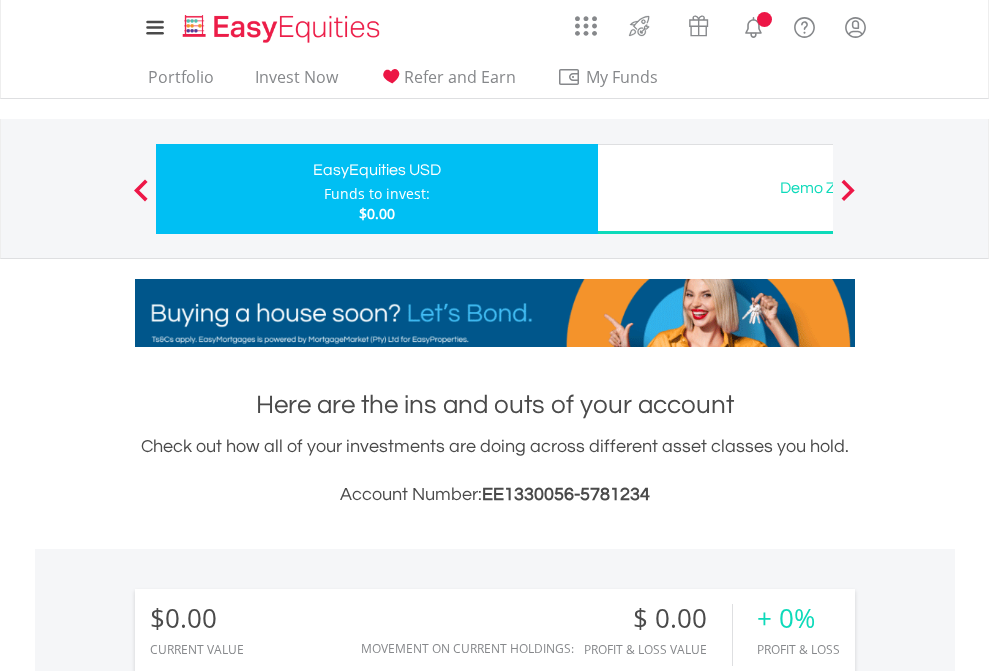 click on "All Holdings" at bounding box center (268, 1442) 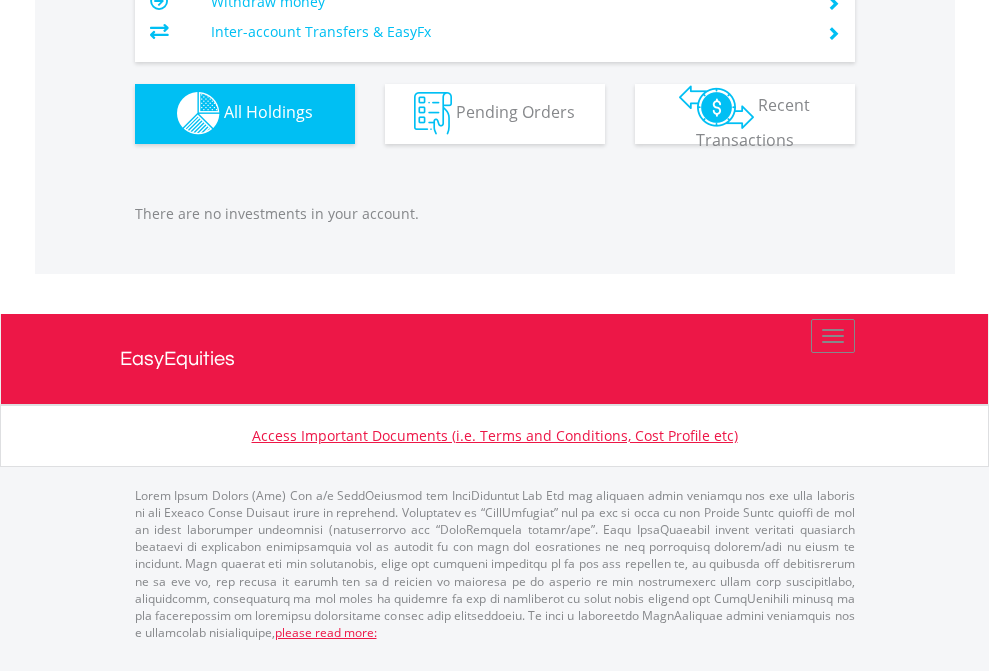 scroll, scrollTop: 1980, scrollLeft: 0, axis: vertical 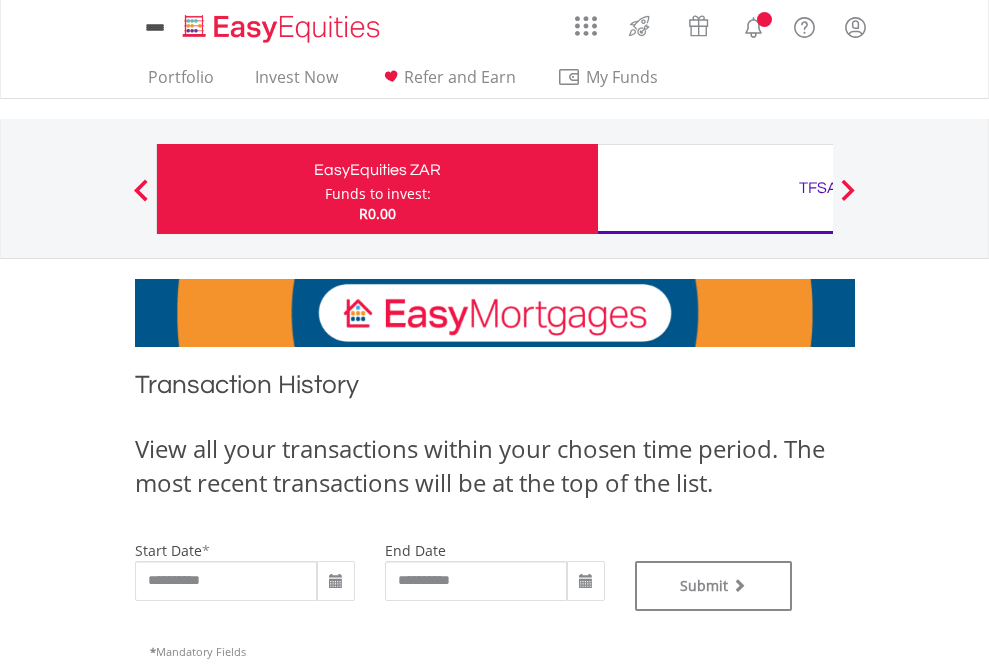 type on "**********" 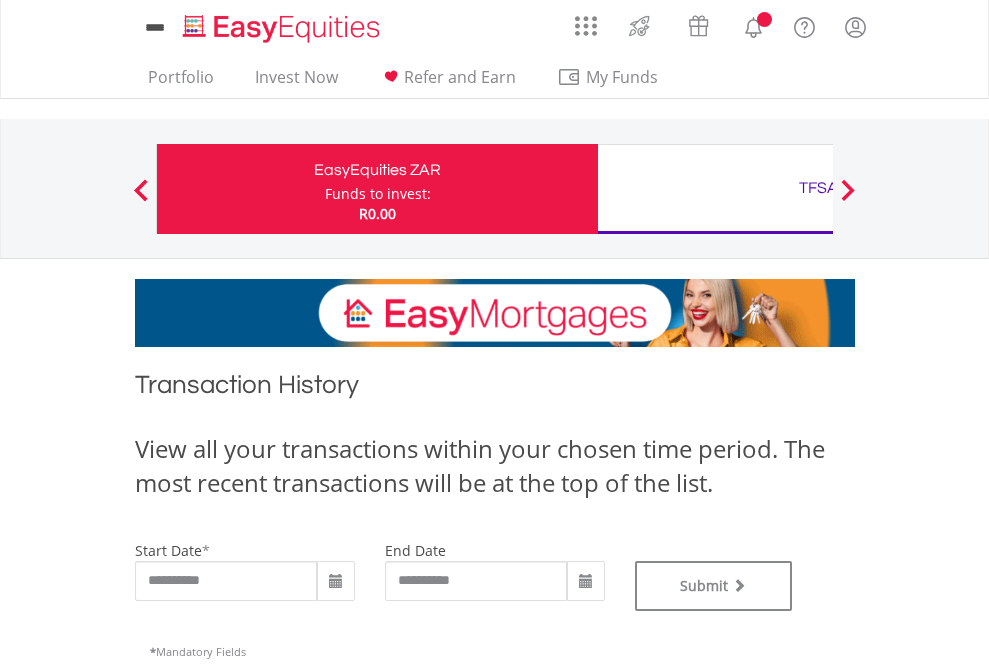 type on "**********" 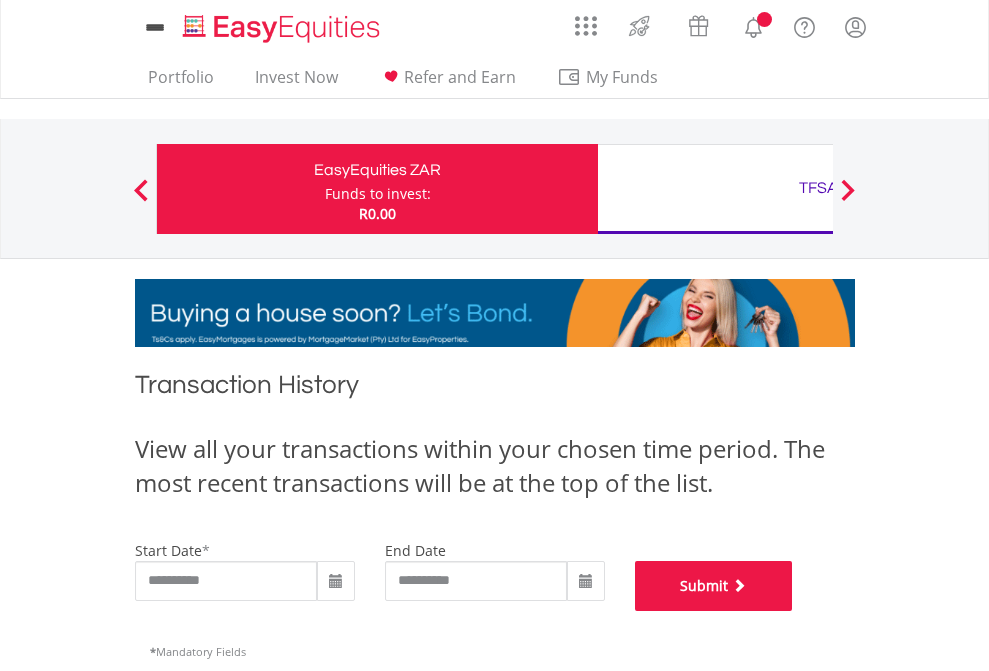 click on "Submit" at bounding box center (714, 586) 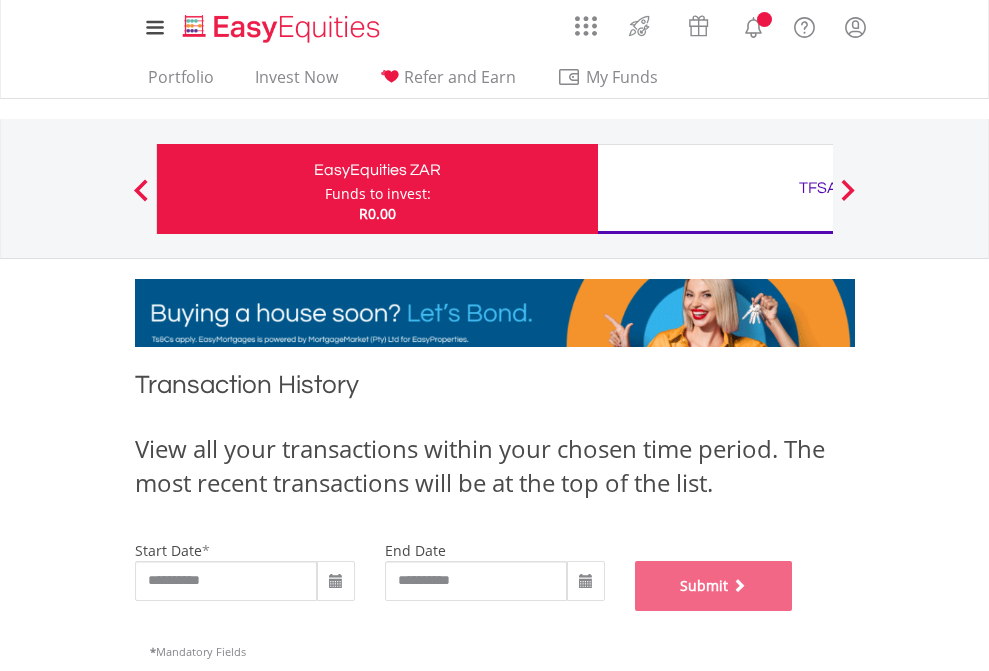 scroll, scrollTop: 811, scrollLeft: 0, axis: vertical 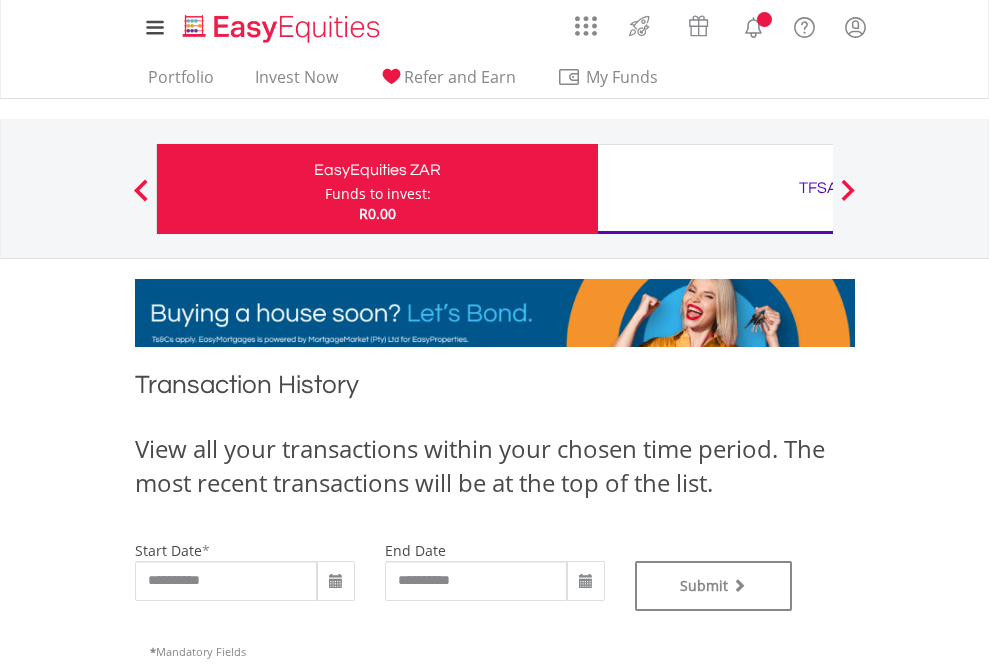 click on "TFSA" at bounding box center (818, 188) 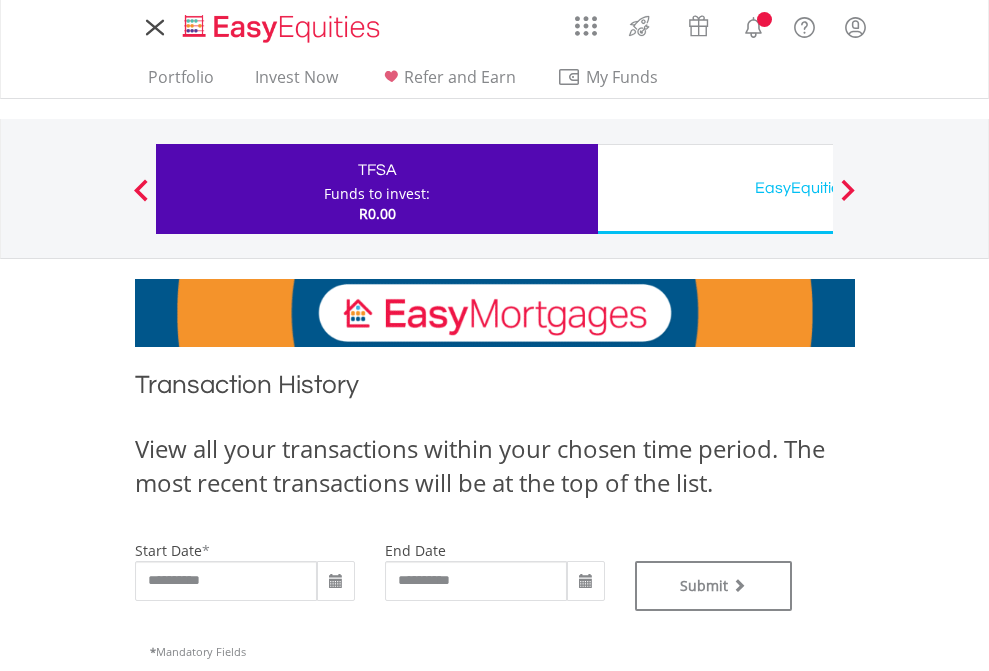 scroll, scrollTop: 0, scrollLeft: 0, axis: both 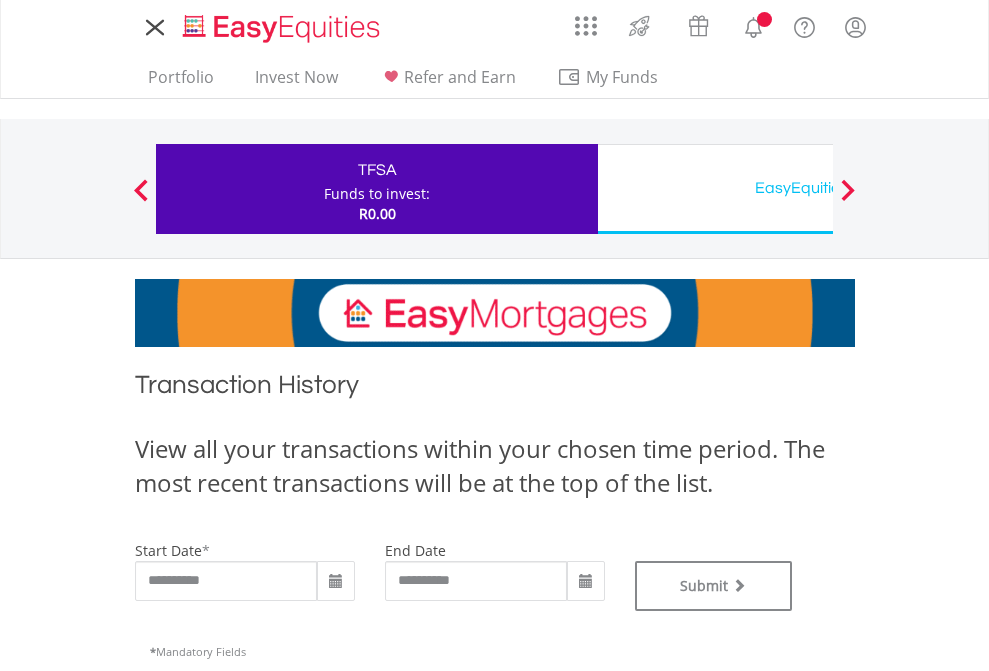 type on "**********" 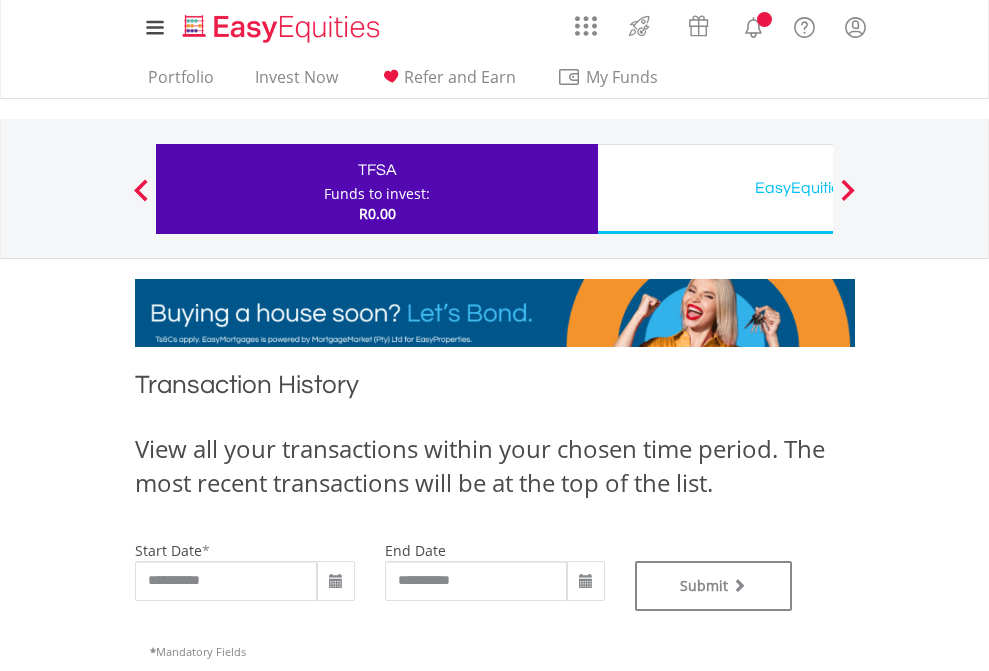 type on "**********" 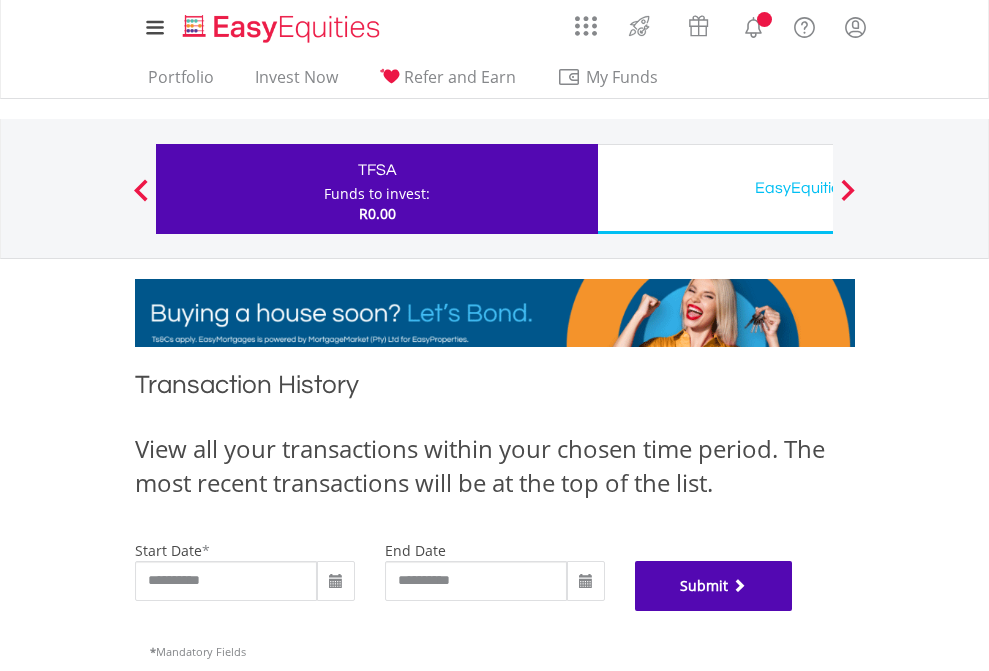 click on "Submit" at bounding box center (714, 586) 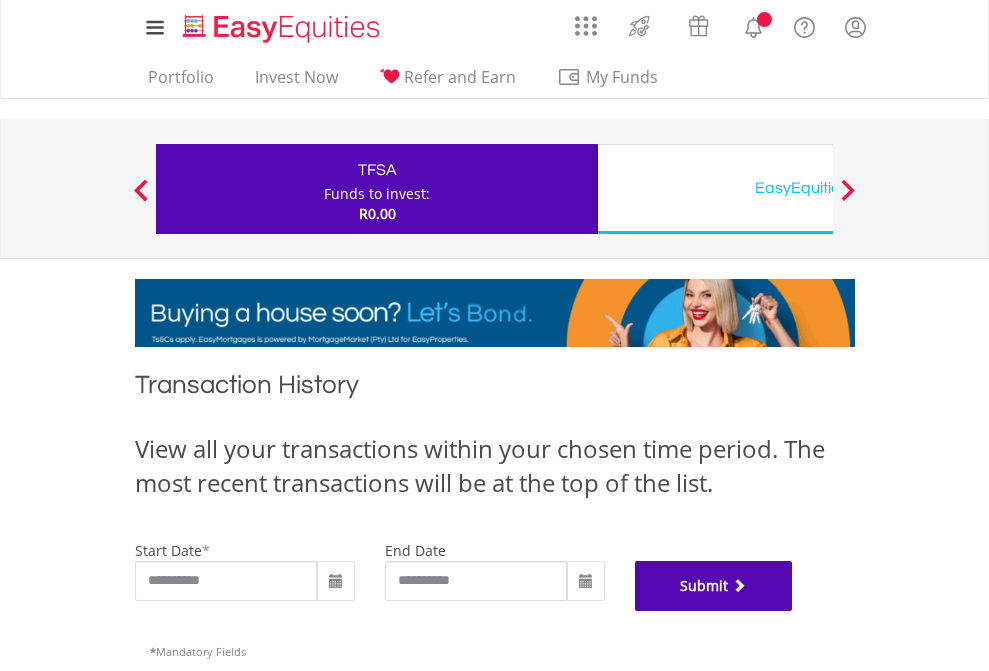 scroll, scrollTop: 811, scrollLeft: 0, axis: vertical 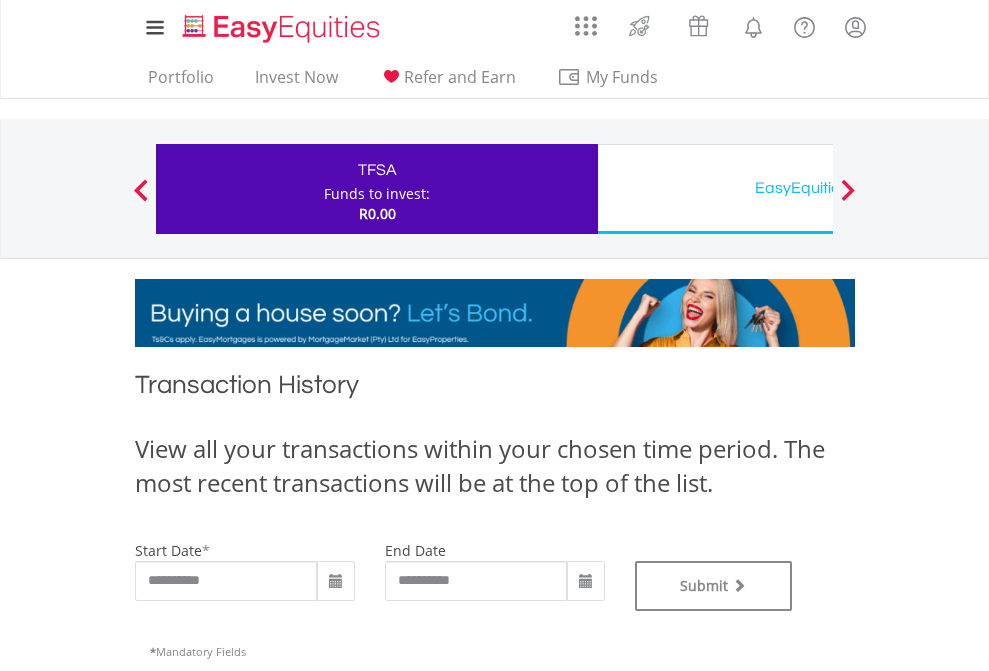 click on "EasyEquities USD" at bounding box center [818, 188] 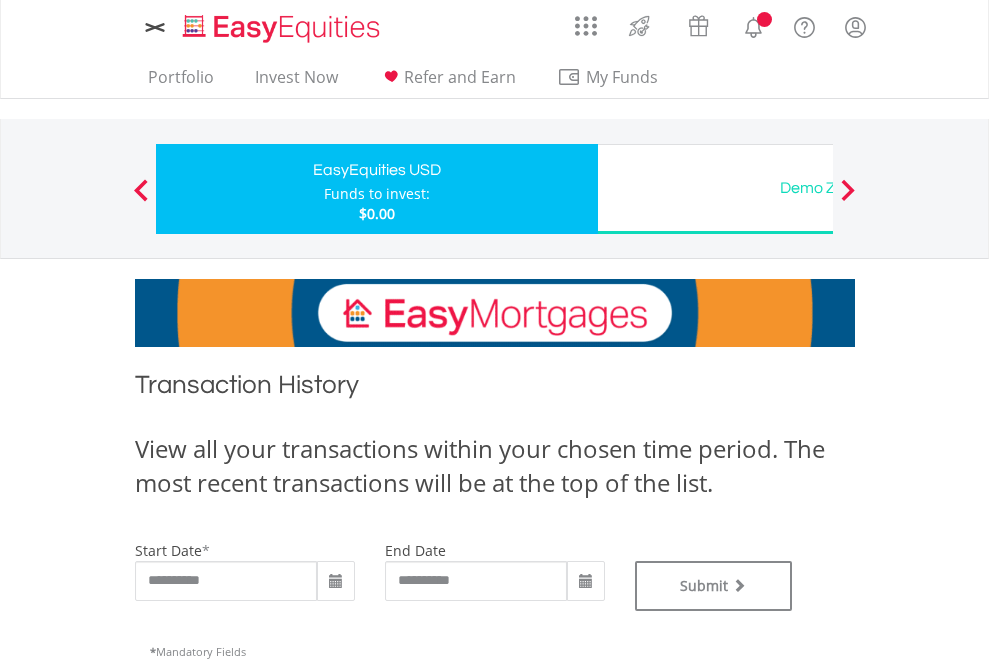 type on "**********" 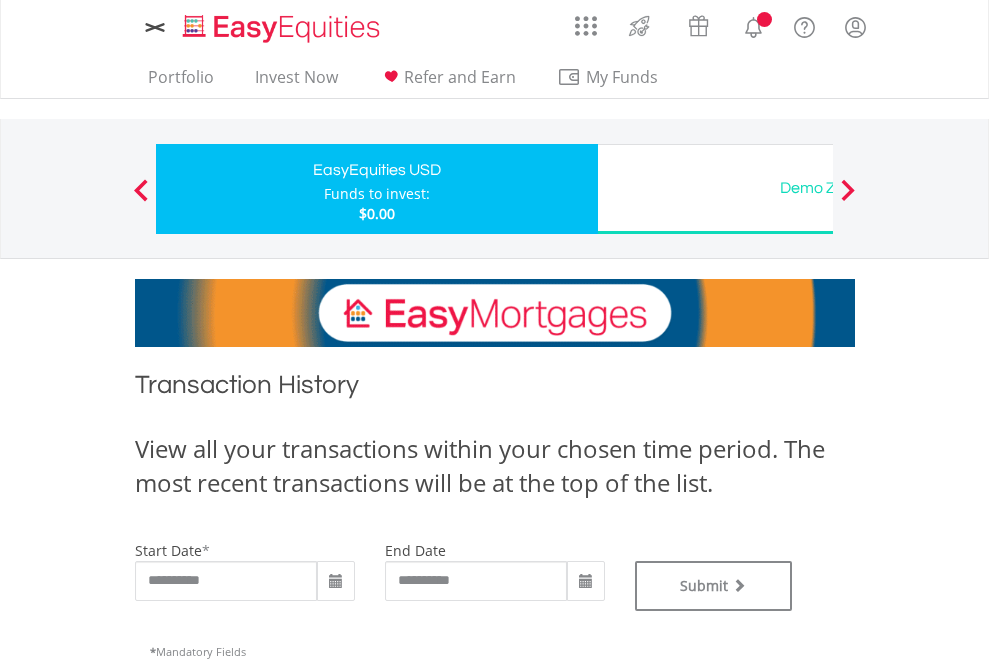 scroll, scrollTop: 0, scrollLeft: 0, axis: both 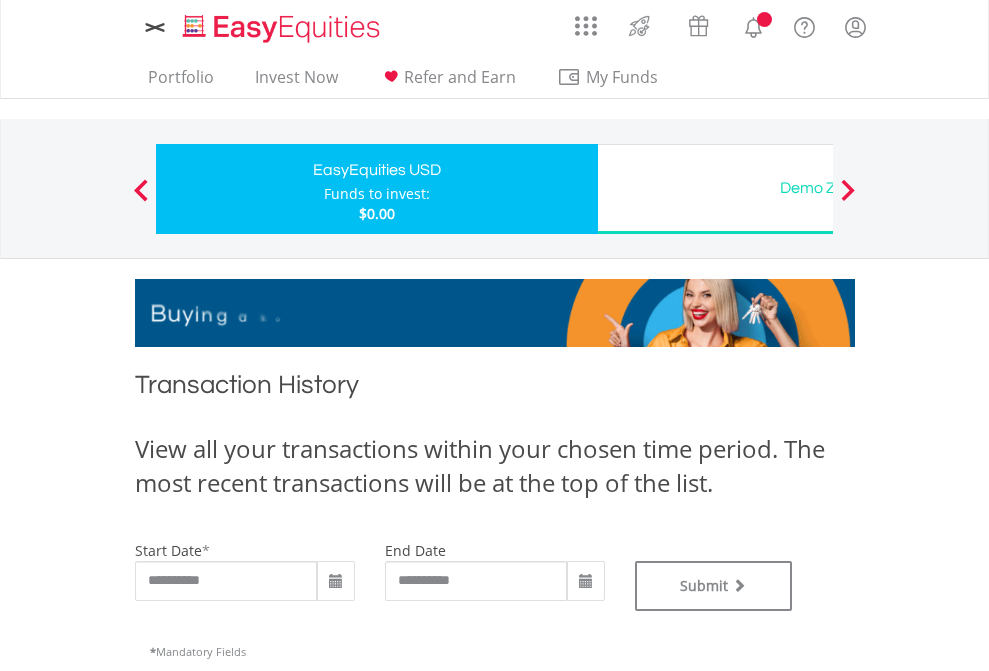 type on "**********" 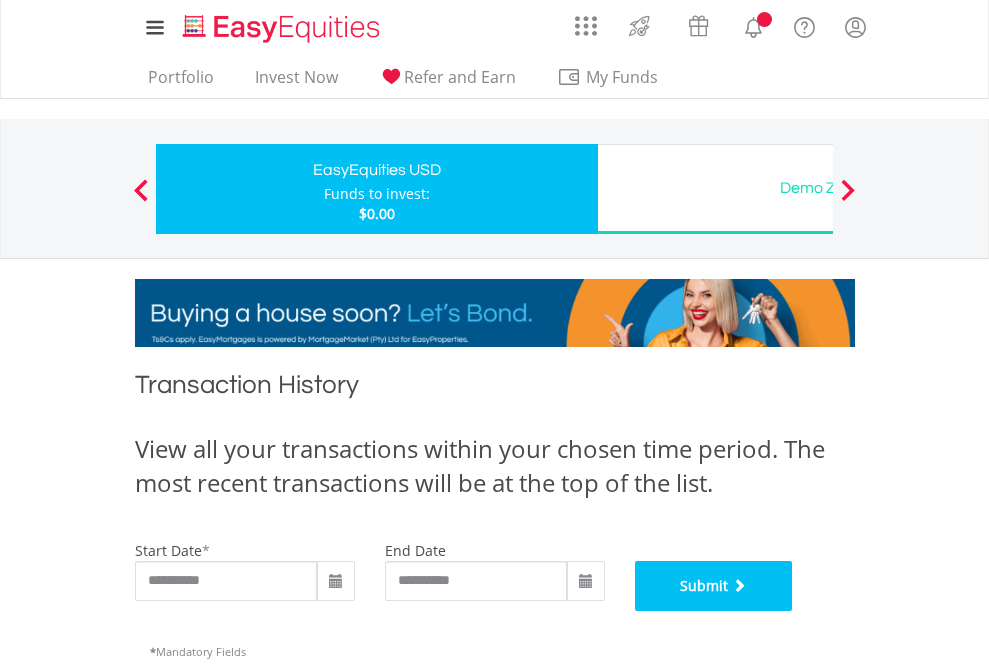click on "Submit" at bounding box center (714, 586) 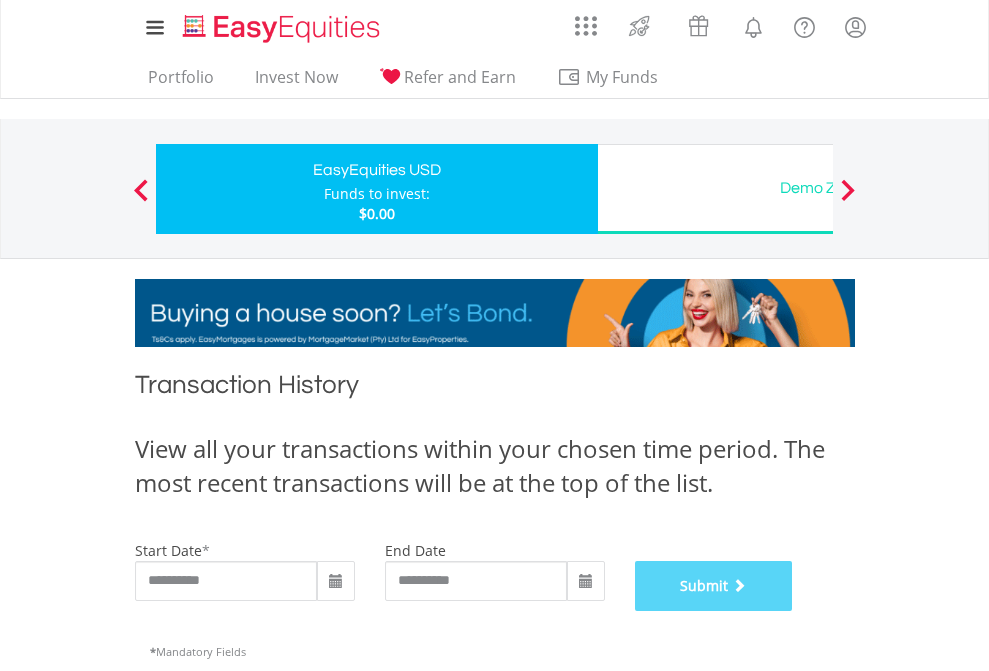 scroll, scrollTop: 811, scrollLeft: 0, axis: vertical 